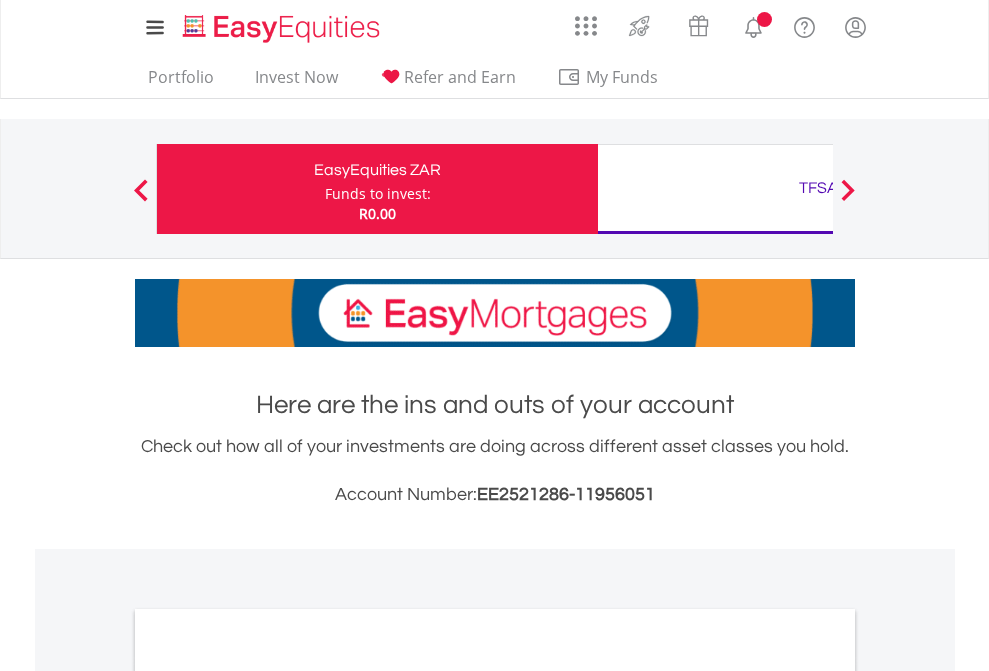 scroll, scrollTop: 0, scrollLeft: 0, axis: both 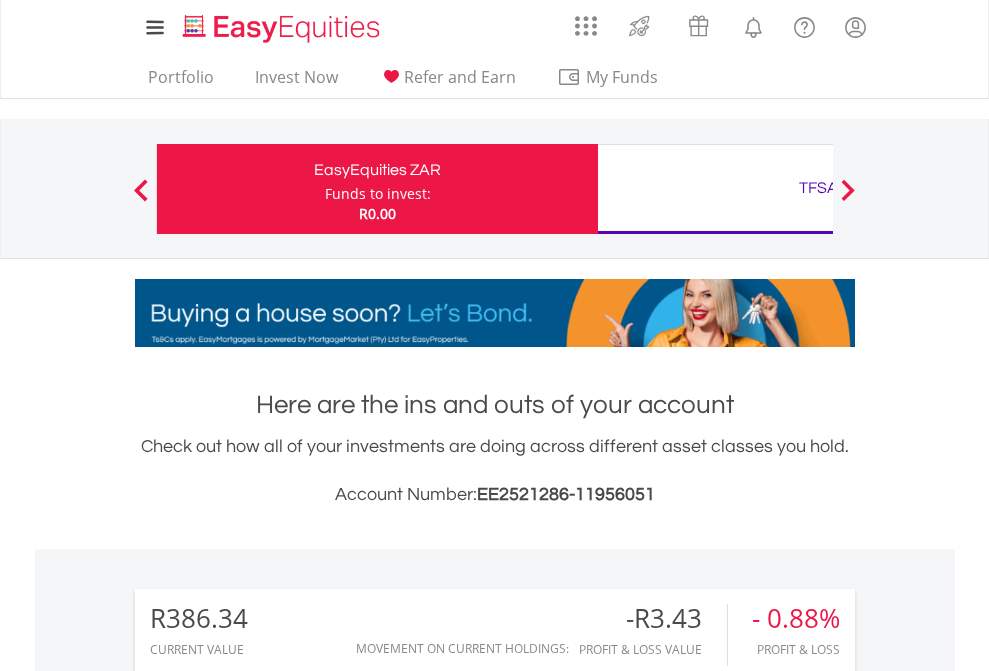 click on "Funds to invest:" at bounding box center (378, 194) 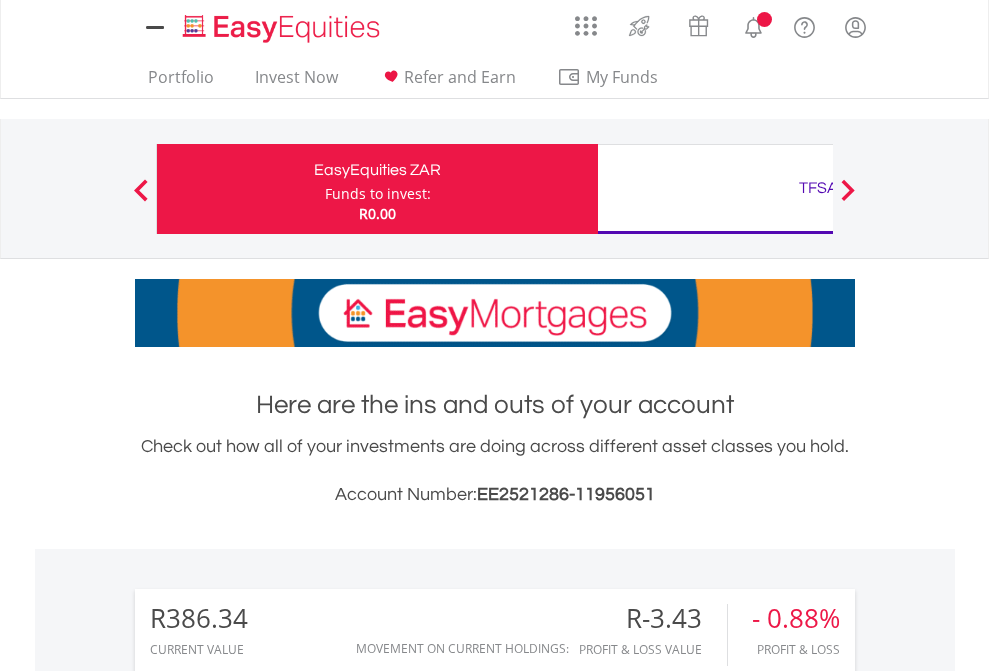 scroll, scrollTop: 0, scrollLeft: 0, axis: both 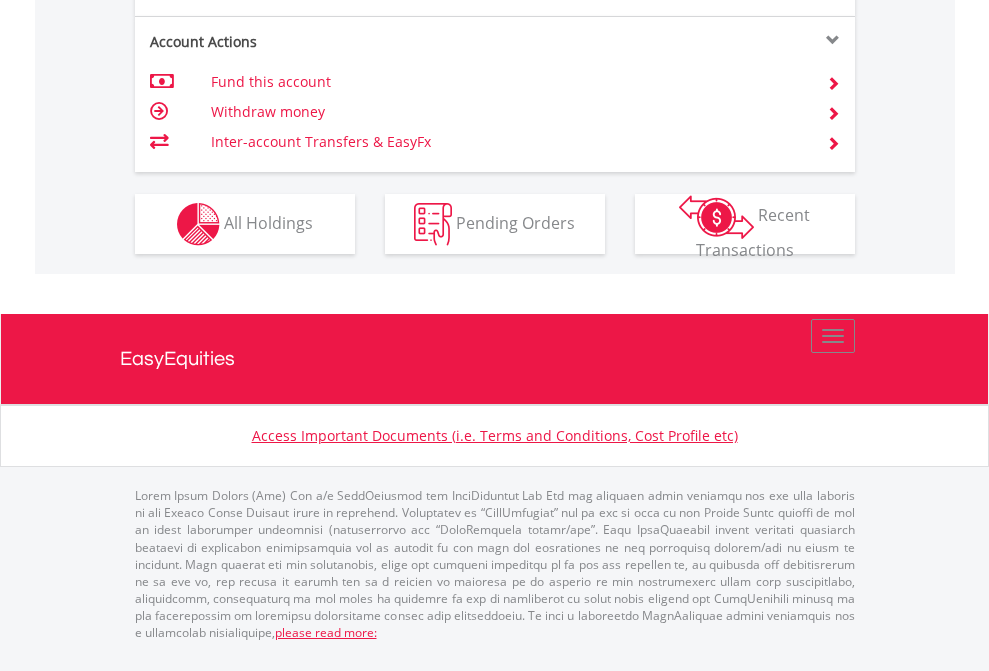 click on "Investment types" at bounding box center [706, -337] 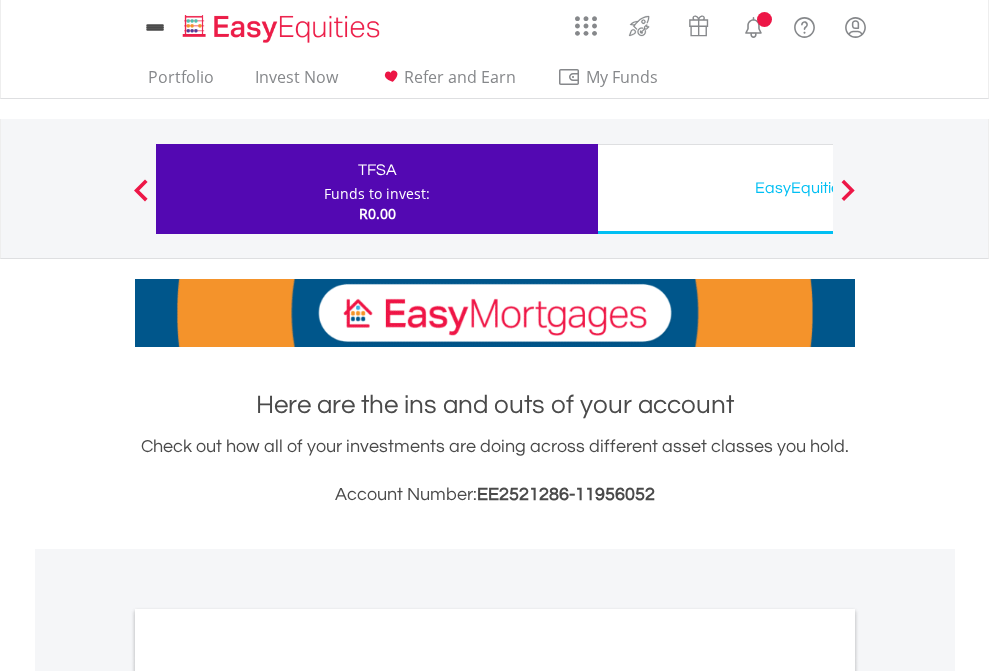scroll, scrollTop: 0, scrollLeft: 0, axis: both 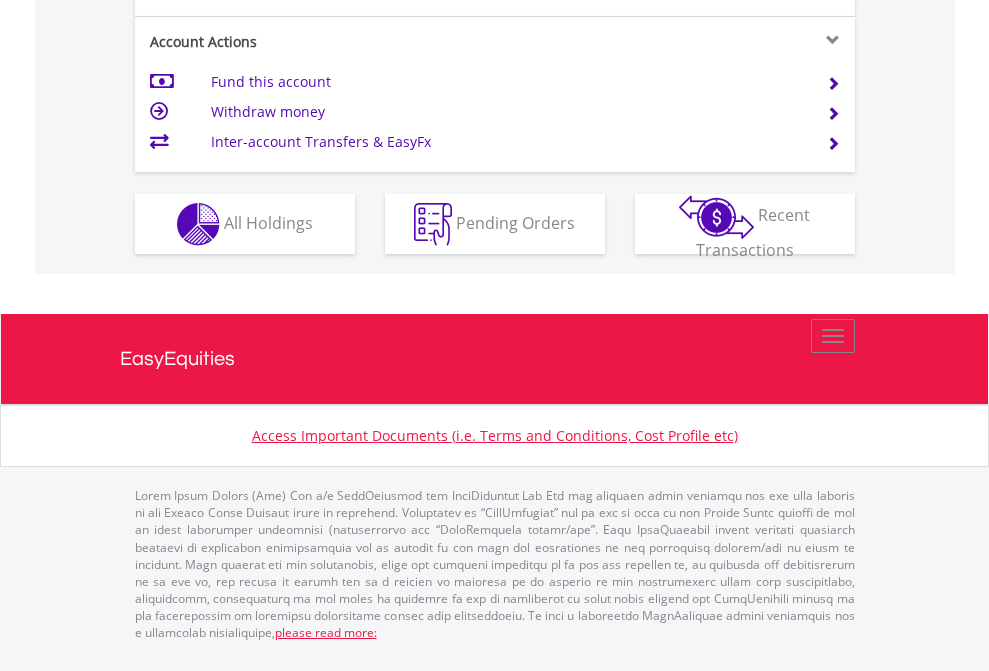 click on "Investment types" at bounding box center (706, -337) 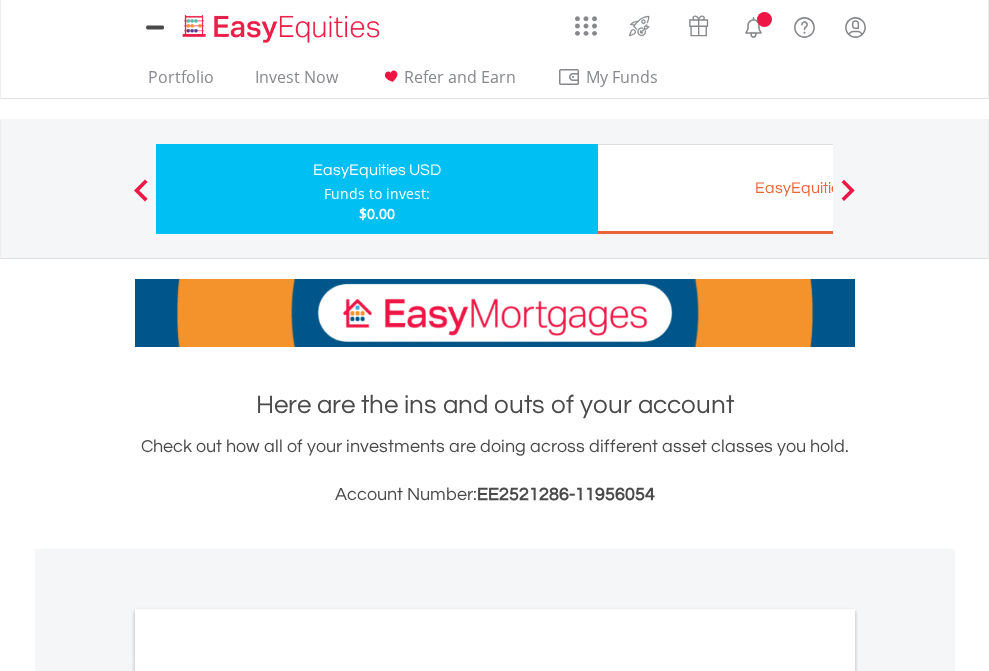 scroll, scrollTop: 0, scrollLeft: 0, axis: both 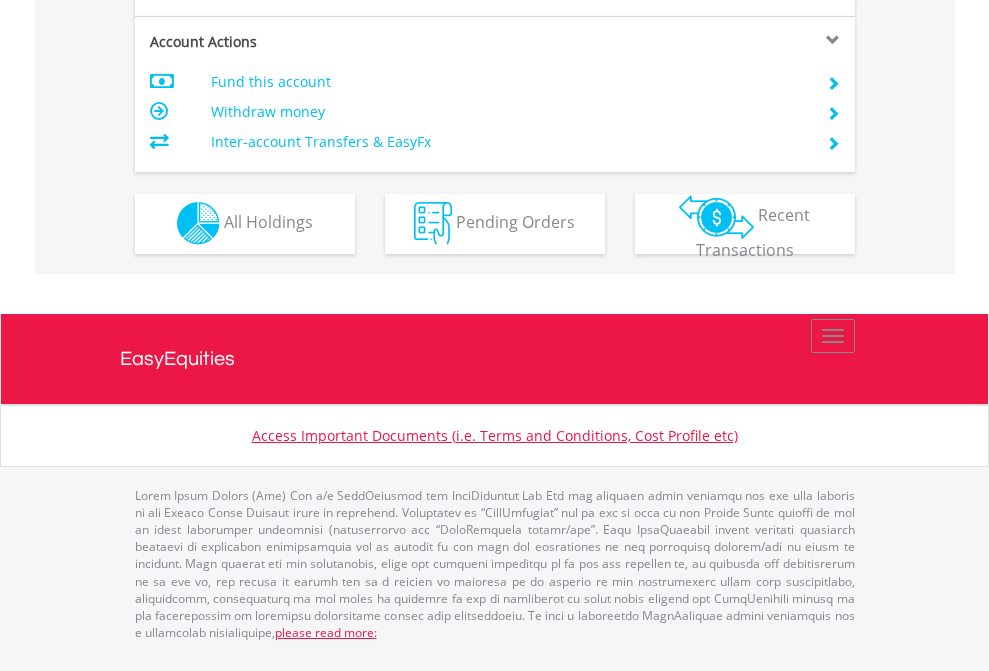 click on "Investment types" at bounding box center (706, -353) 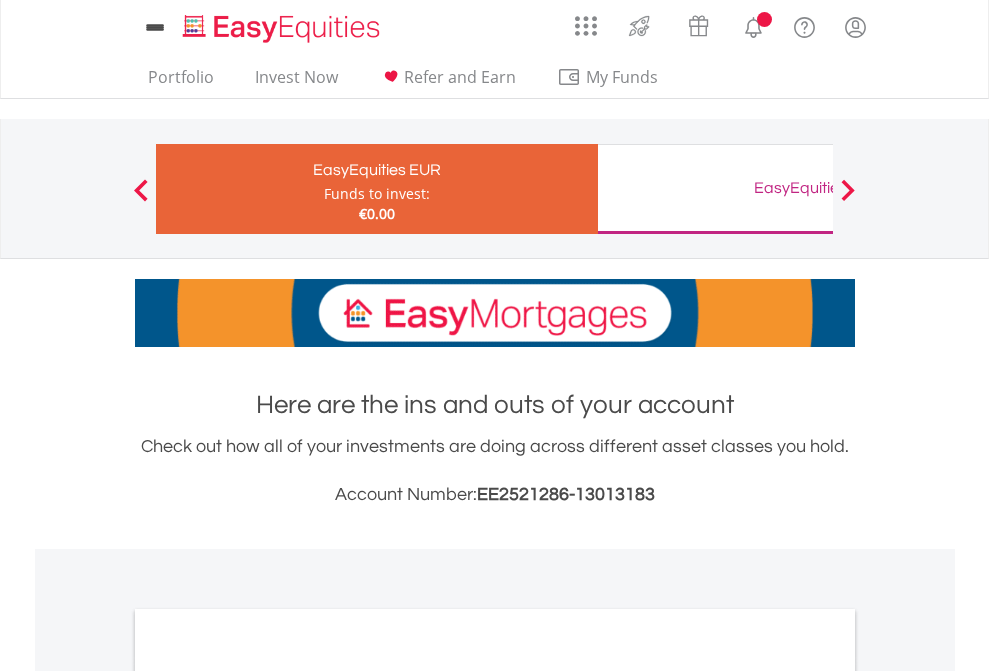 scroll, scrollTop: 0, scrollLeft: 0, axis: both 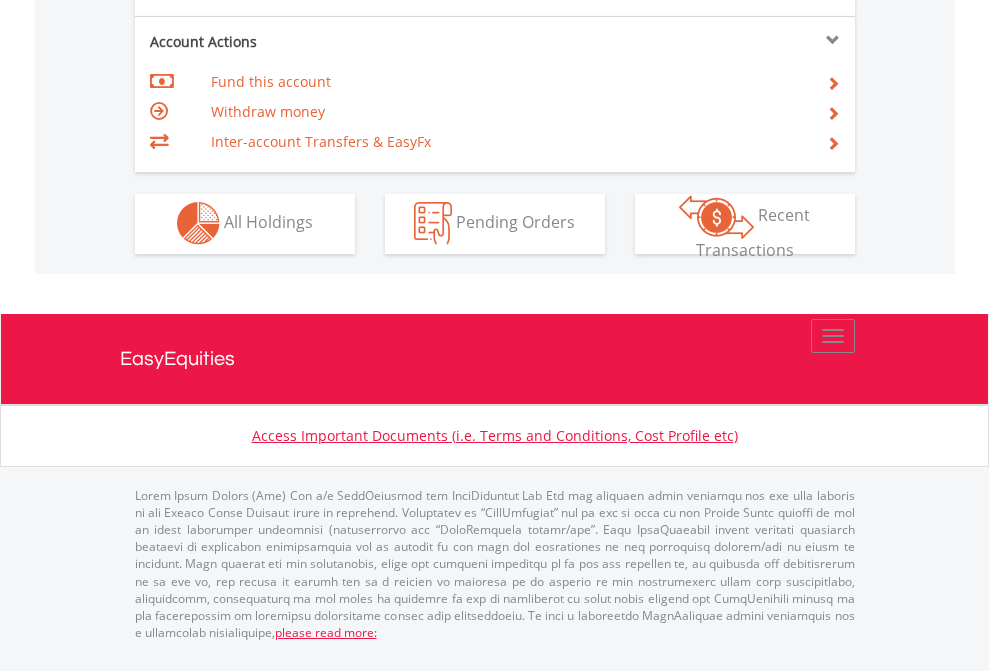 click on "Investment types" at bounding box center [706, -353] 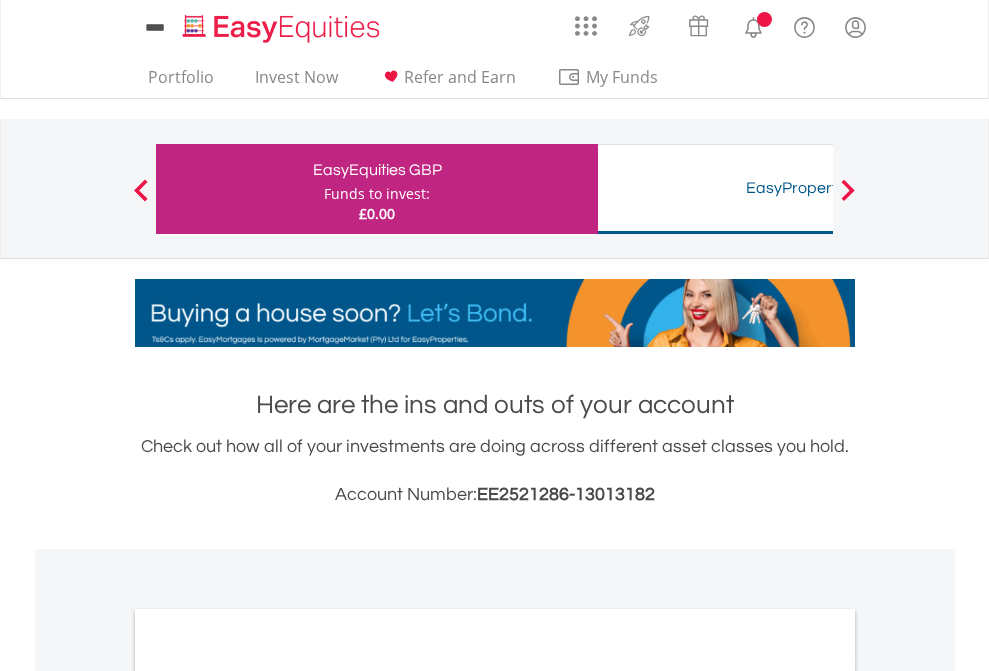 scroll, scrollTop: 0, scrollLeft: 0, axis: both 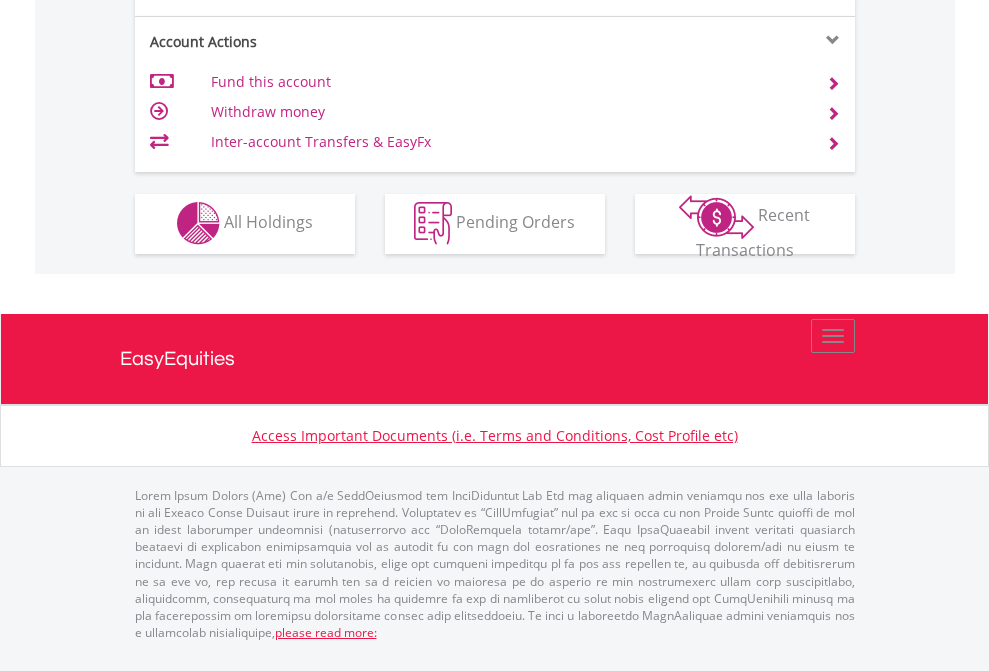 click on "Investment types" at bounding box center (706, -353) 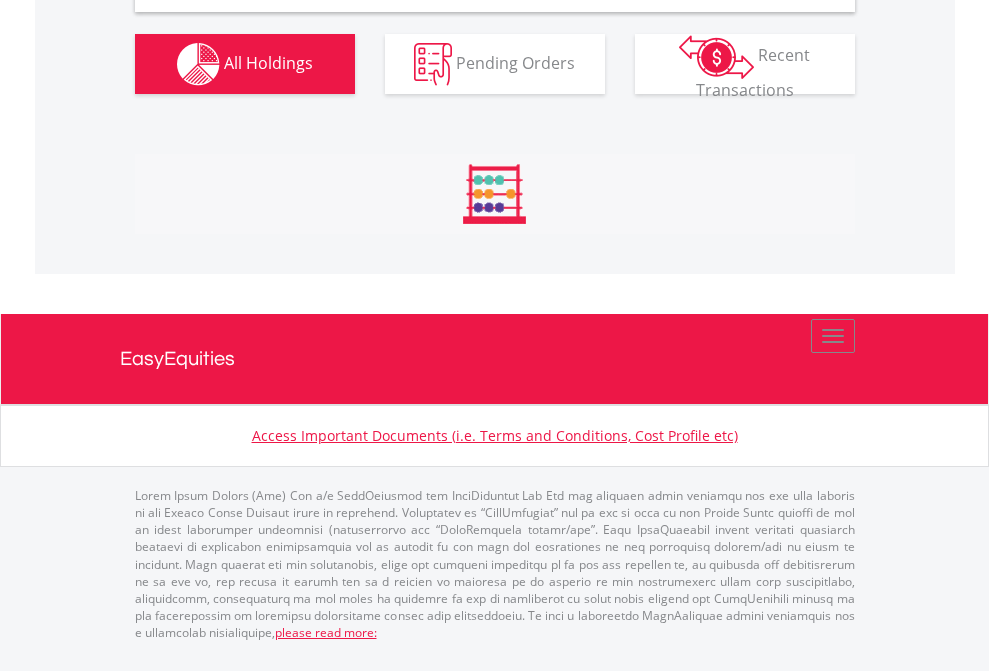 scroll, scrollTop: 1933, scrollLeft: 0, axis: vertical 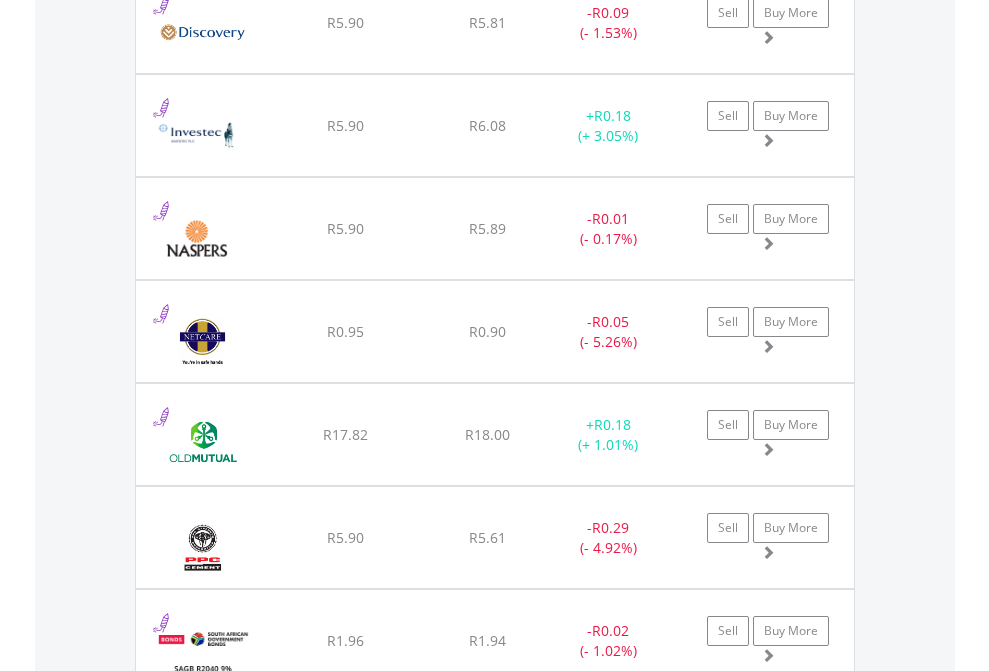 click on "TFSA" at bounding box center [818, -1745] 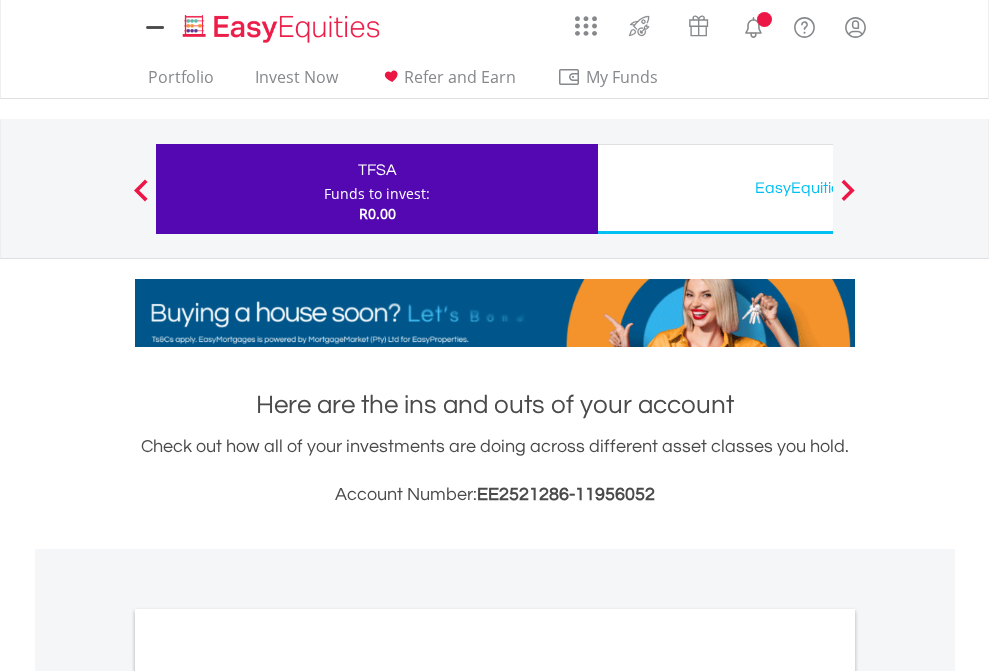 click on "All Holdings" at bounding box center [268, 1096] 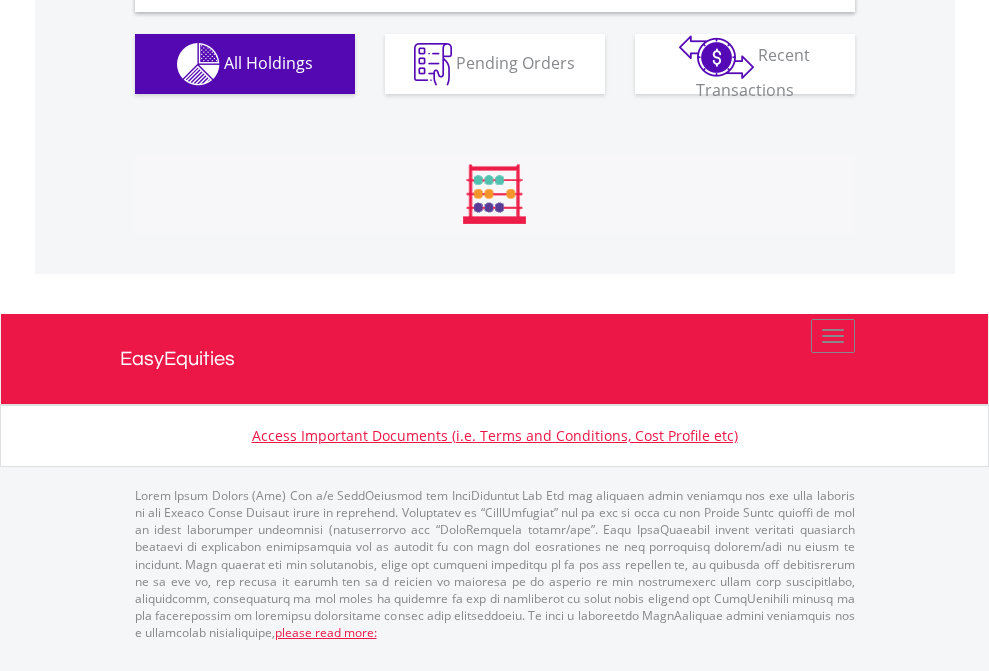 scroll, scrollTop: 1933, scrollLeft: 0, axis: vertical 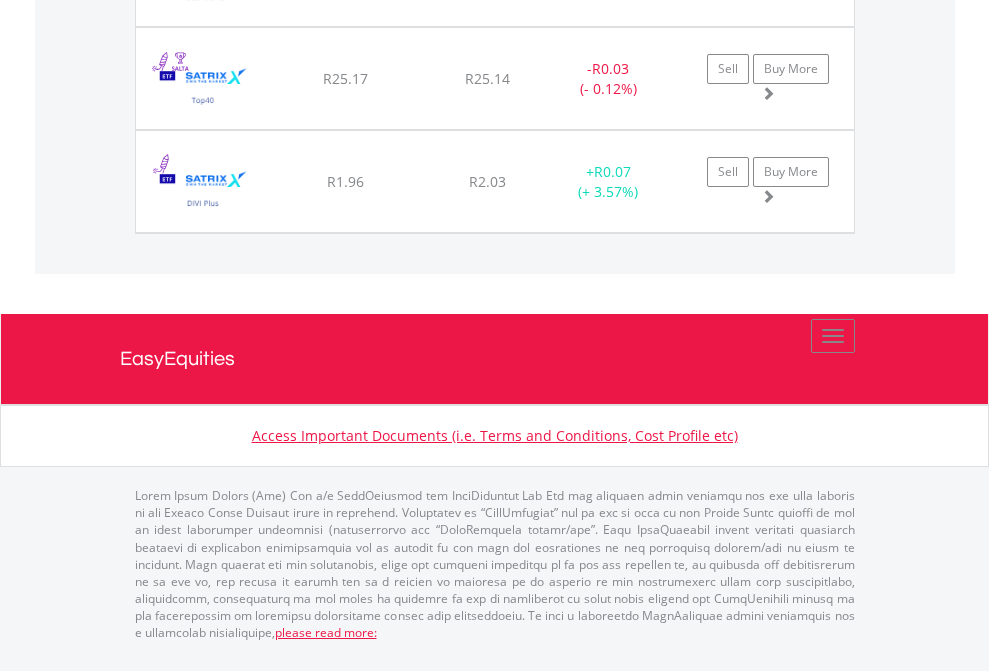 click on "EasyEquities USD" at bounding box center (818, -1174) 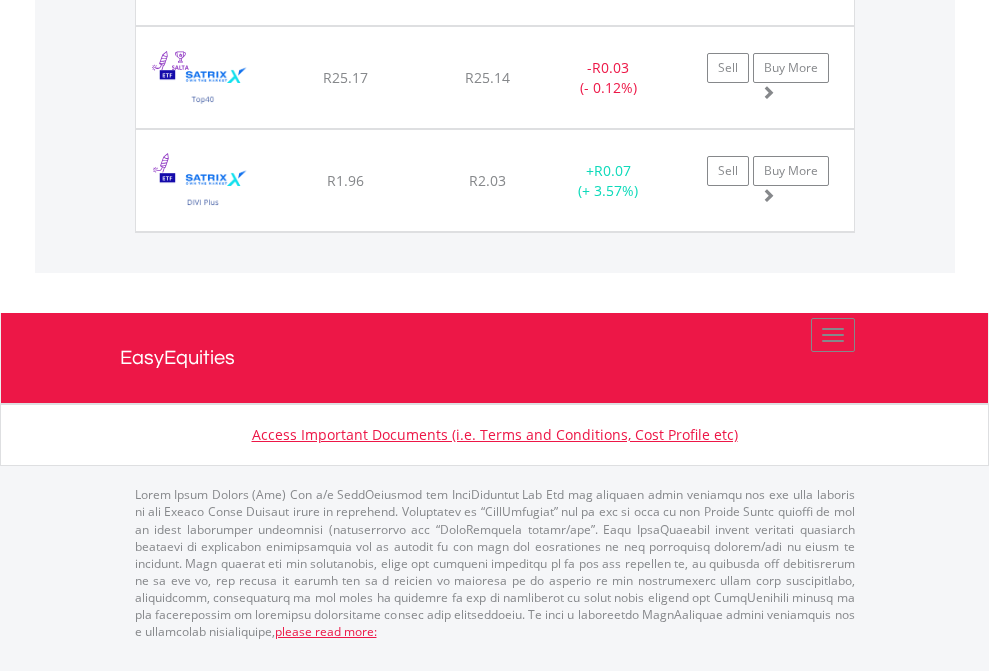 scroll, scrollTop: 144, scrollLeft: 0, axis: vertical 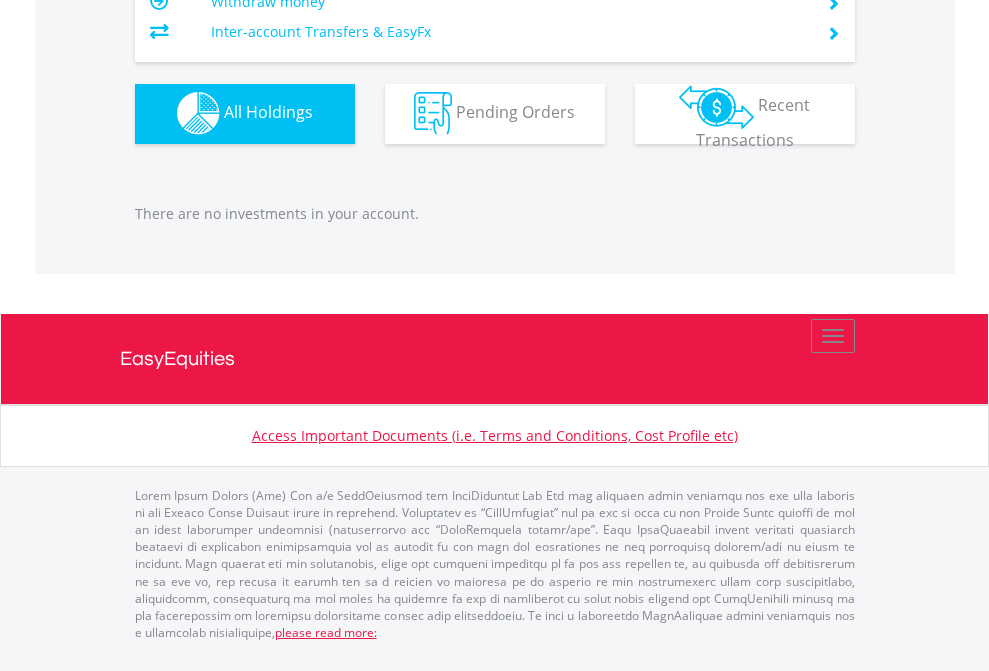 click on "EasyEquities EUR" at bounding box center [818, -1142] 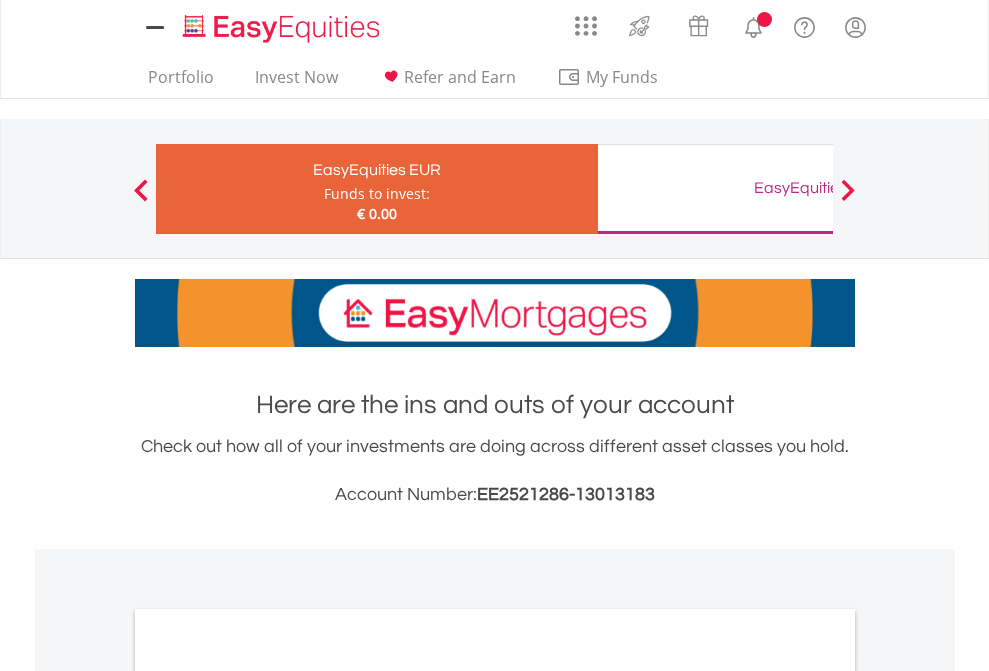 scroll, scrollTop: 0, scrollLeft: 0, axis: both 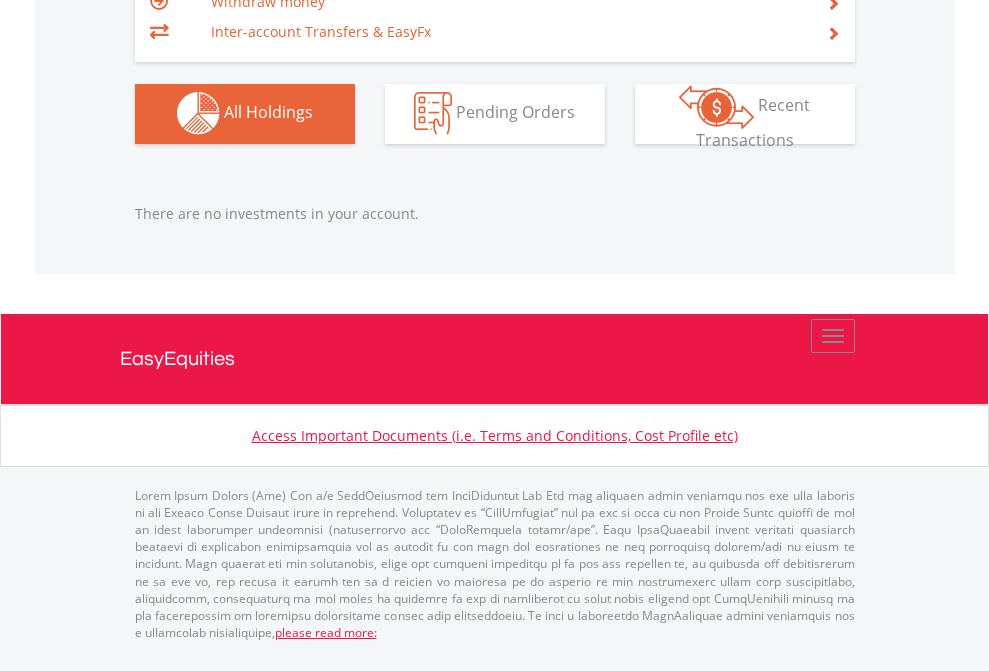 click on "EasyEquities GBP" at bounding box center (818, -1142) 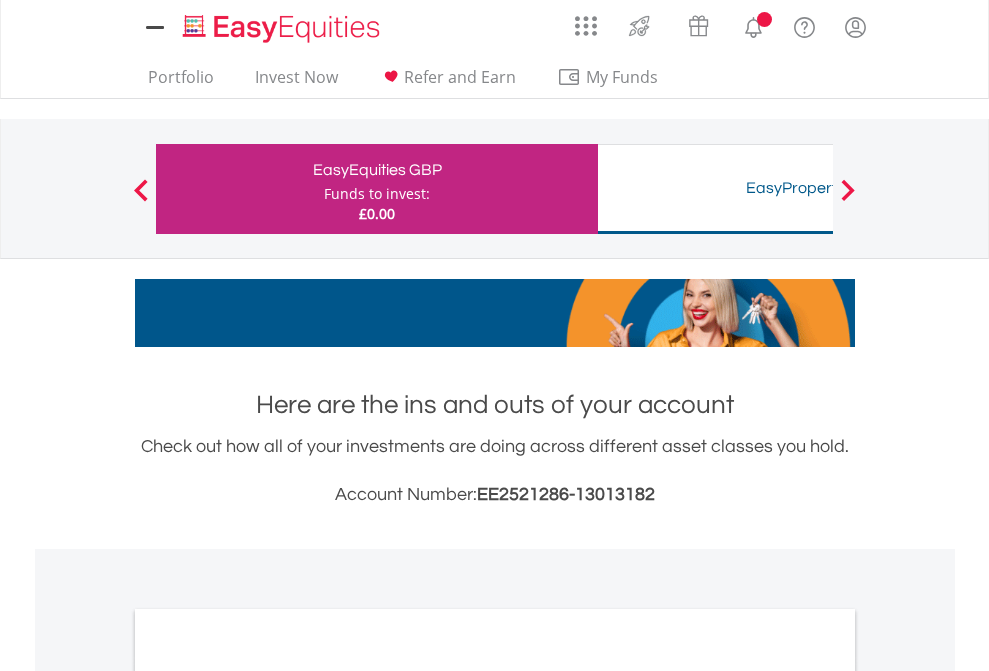 click on "All Holdings" at bounding box center (268, 1096) 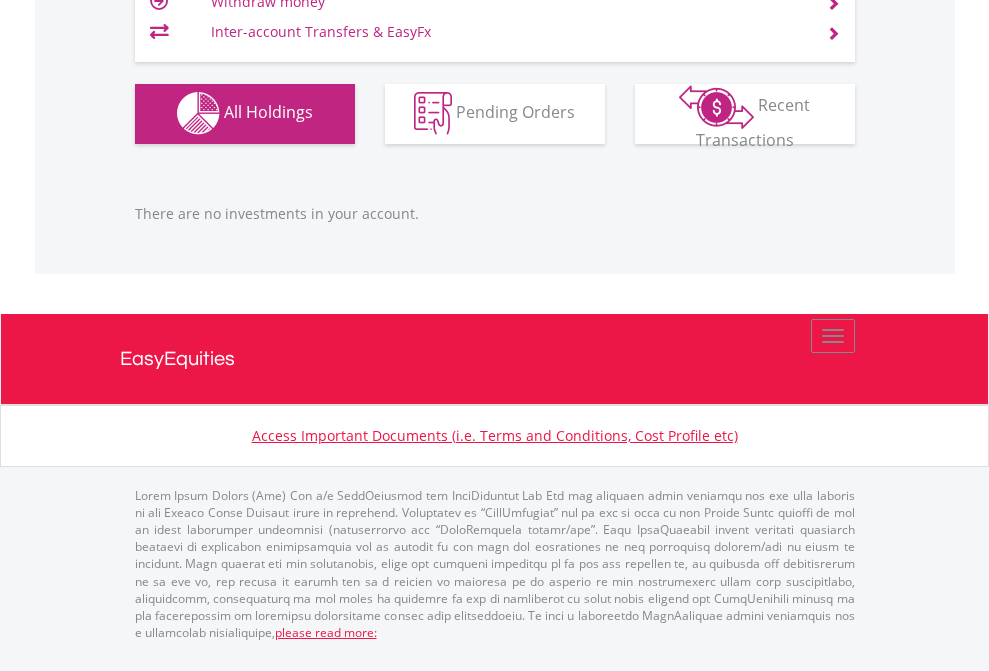 scroll, scrollTop: 1980, scrollLeft: 0, axis: vertical 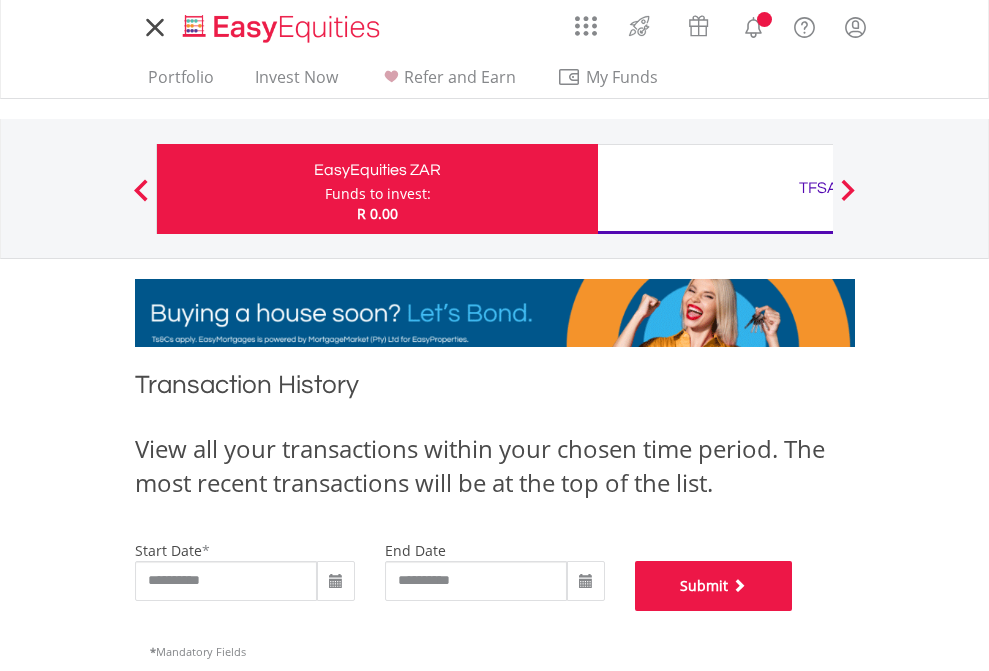 click on "Submit" at bounding box center [714, 586] 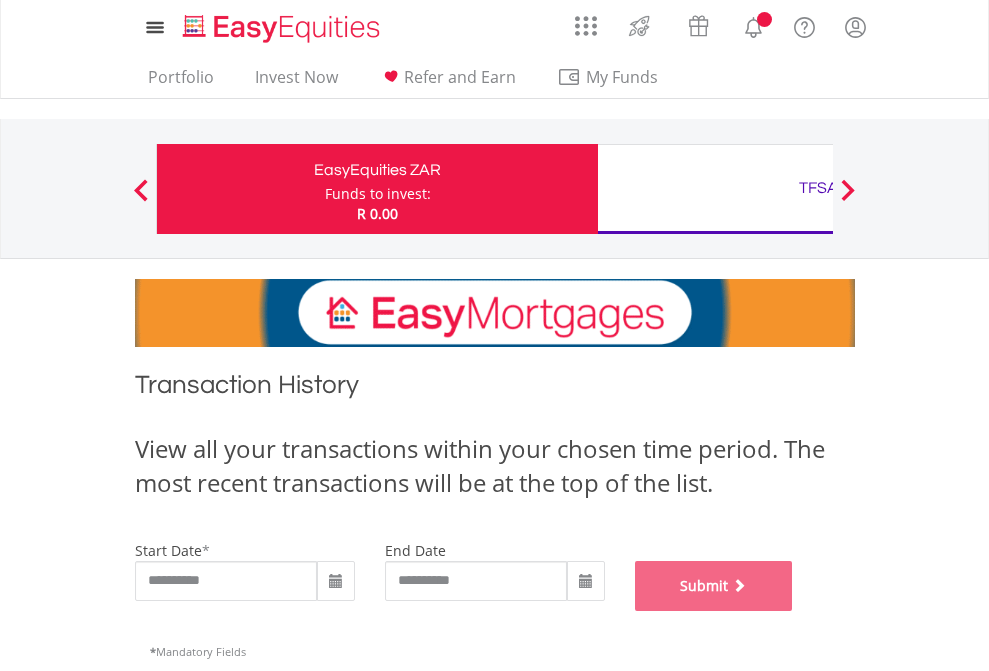 scroll, scrollTop: 811, scrollLeft: 0, axis: vertical 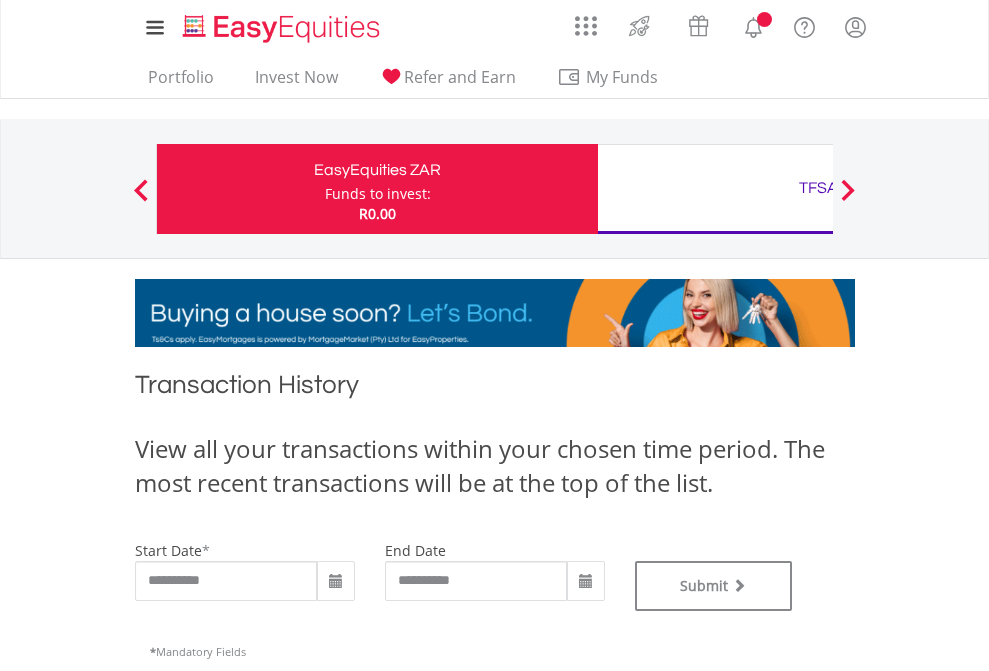 click on "TFSA" at bounding box center (818, 188) 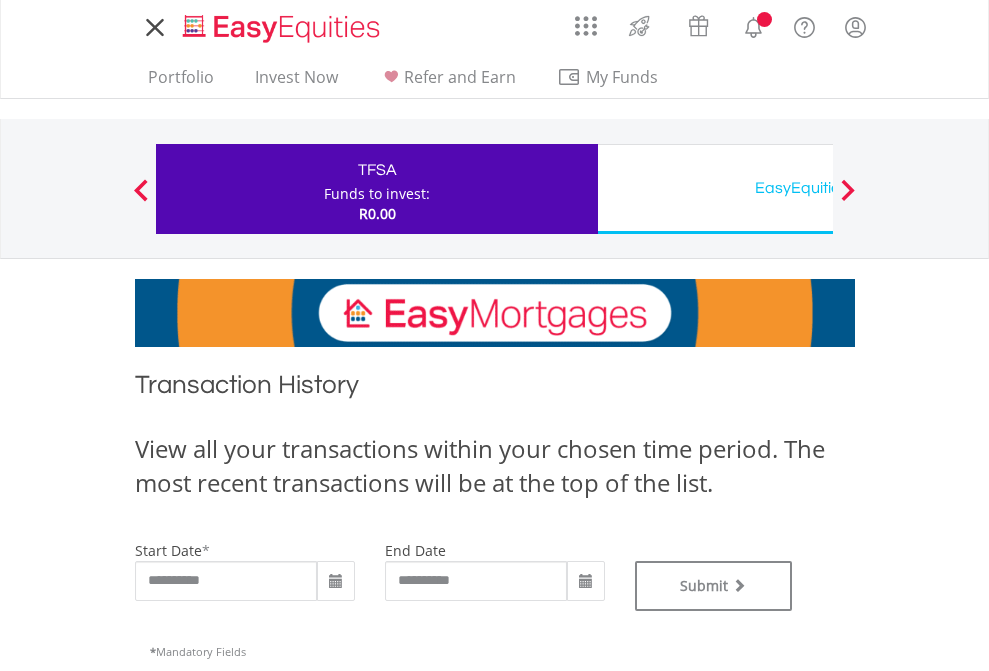 scroll, scrollTop: 0, scrollLeft: 0, axis: both 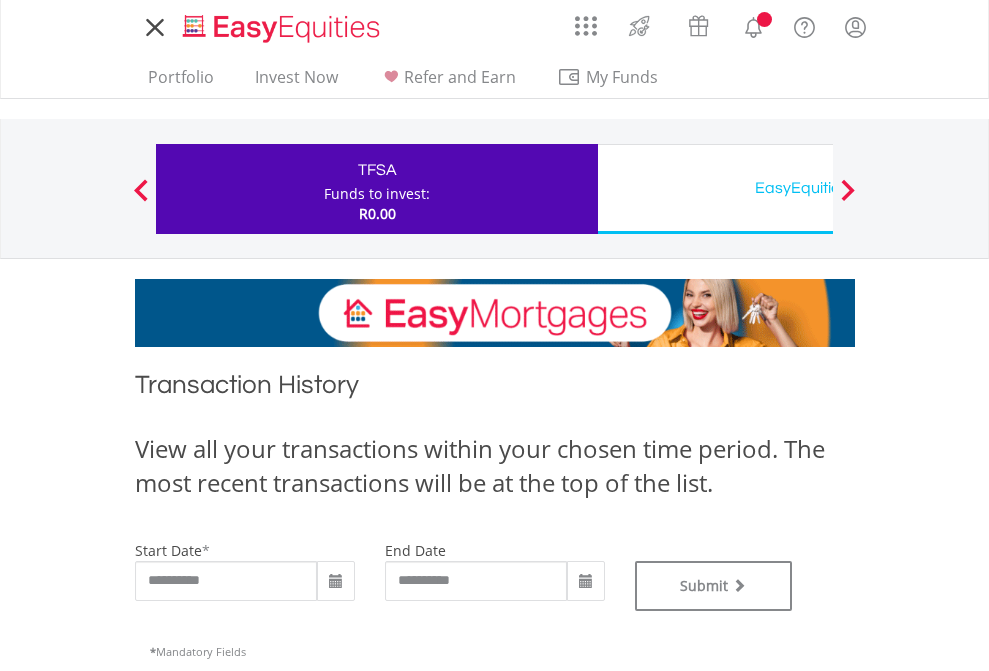 type on "**********" 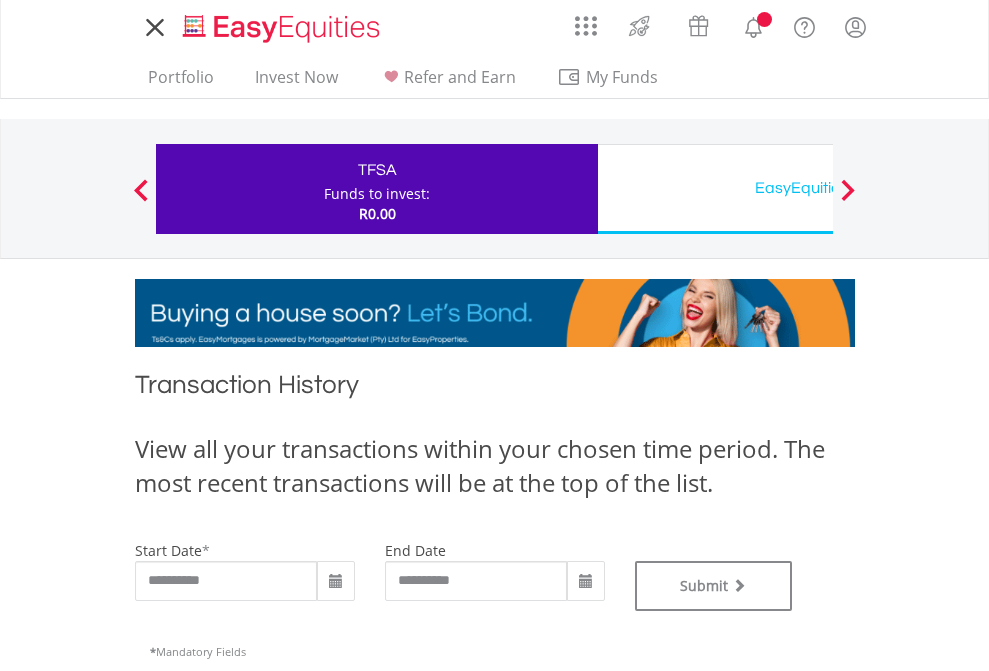 type on "**********" 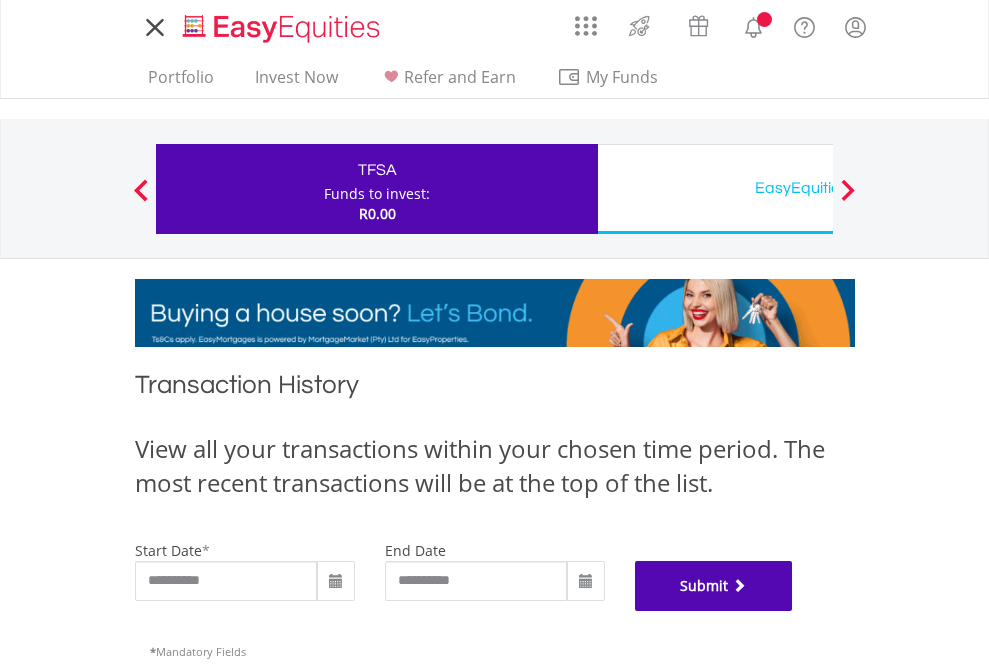 click on "Submit" at bounding box center (714, 586) 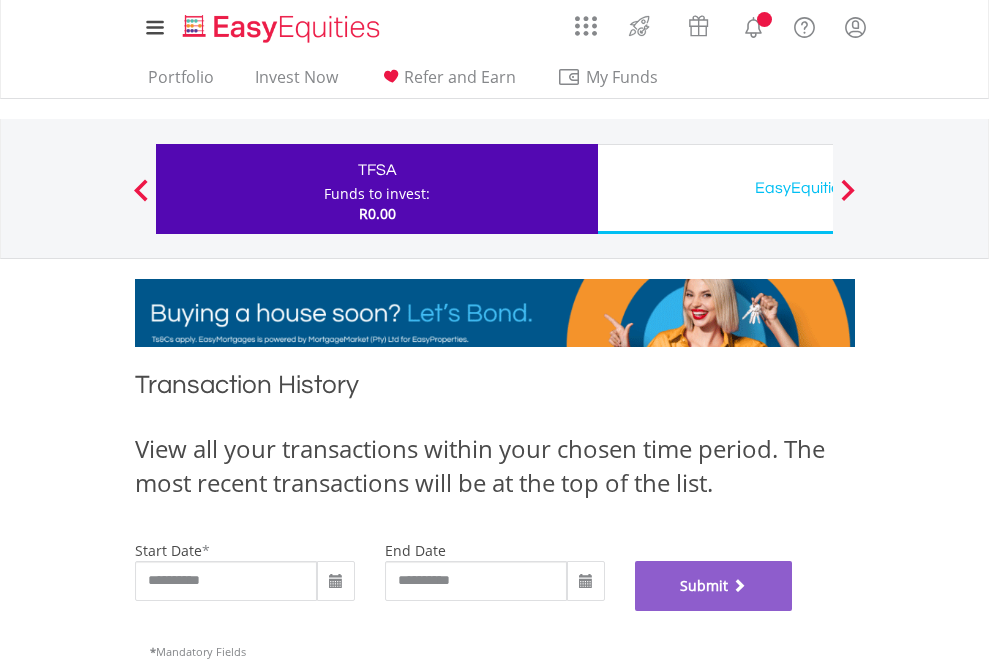 scroll, scrollTop: 811, scrollLeft: 0, axis: vertical 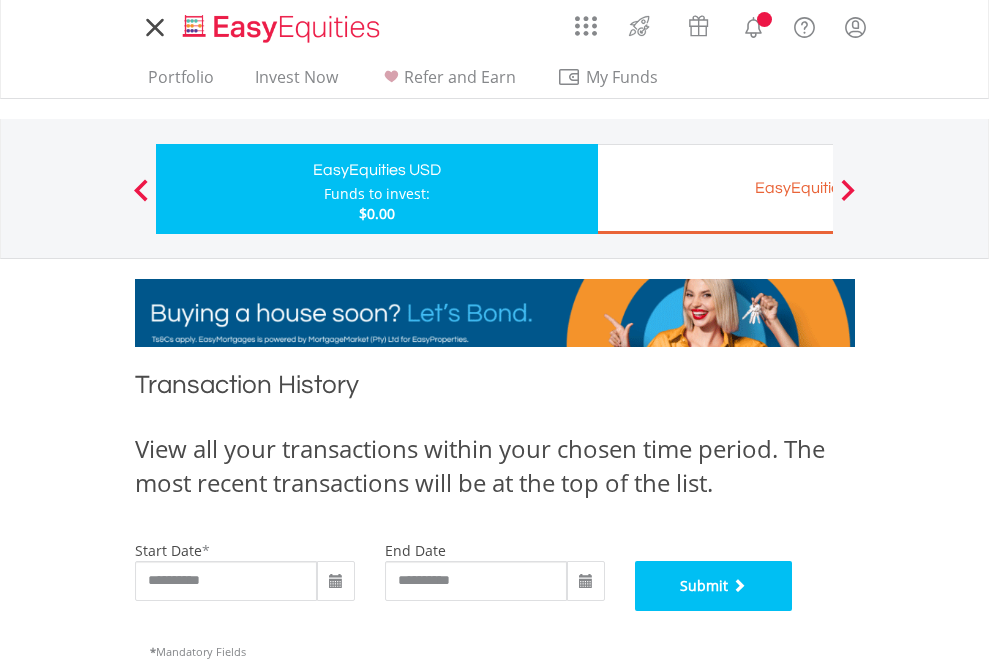 click on "Submit" at bounding box center [714, 586] 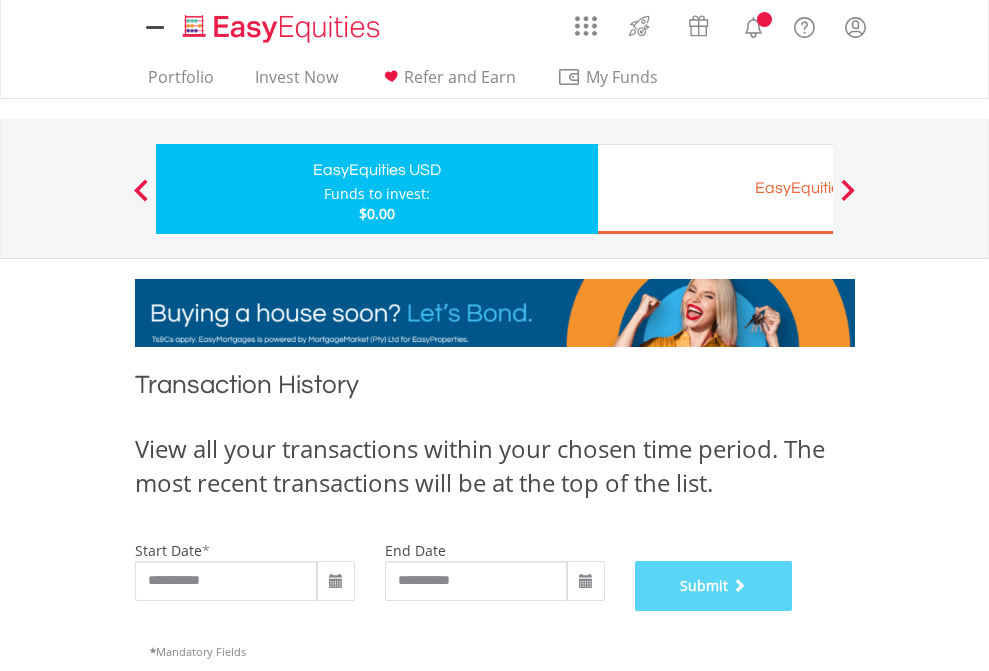 scroll, scrollTop: 811, scrollLeft: 0, axis: vertical 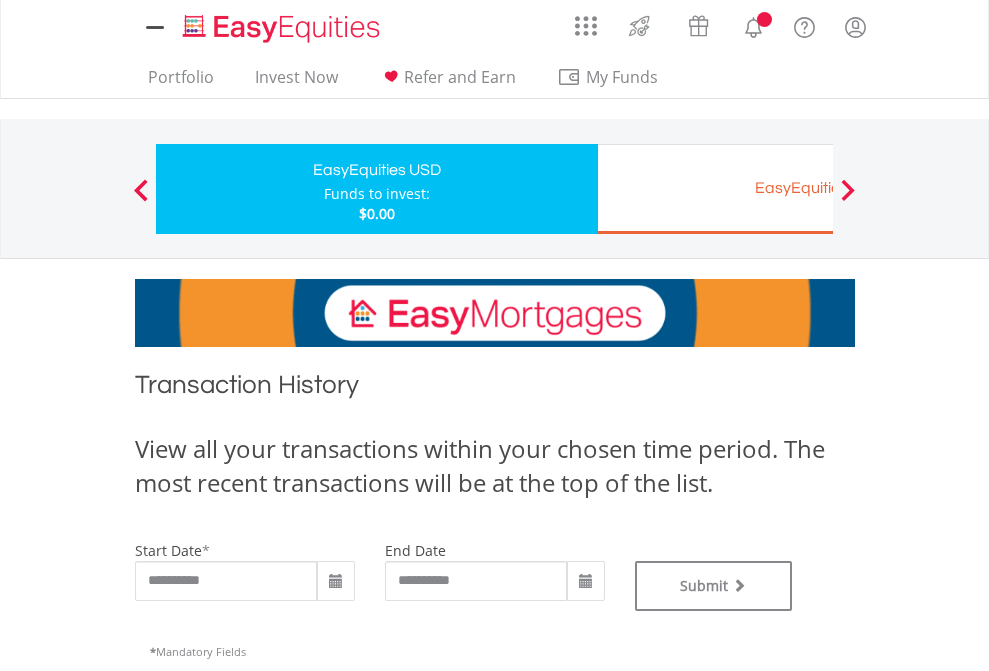 click on "EasyEquities EUR" at bounding box center [818, 188] 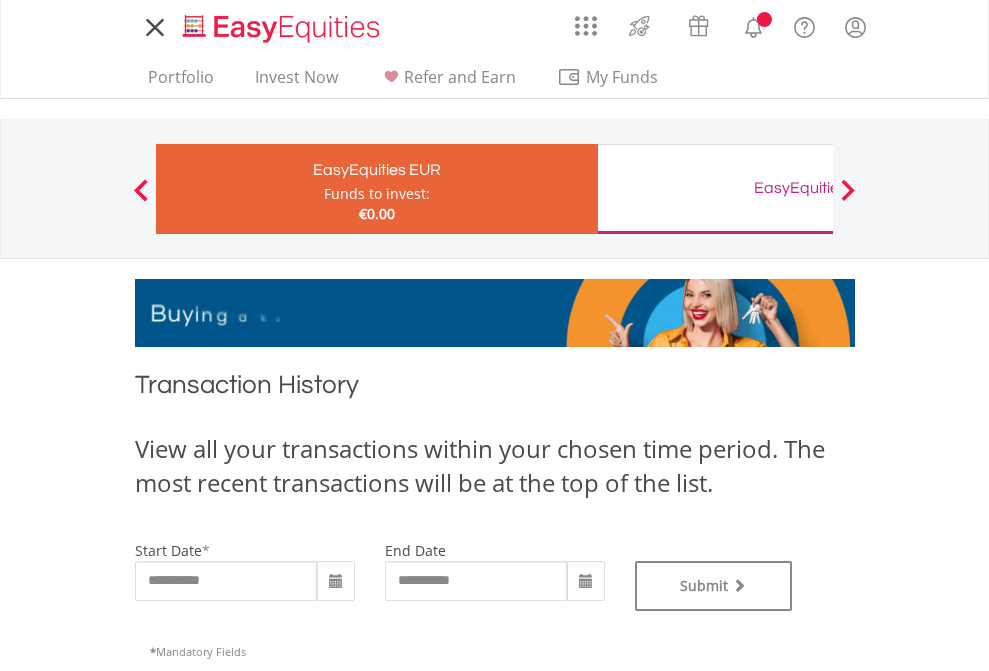 scroll, scrollTop: 0, scrollLeft: 0, axis: both 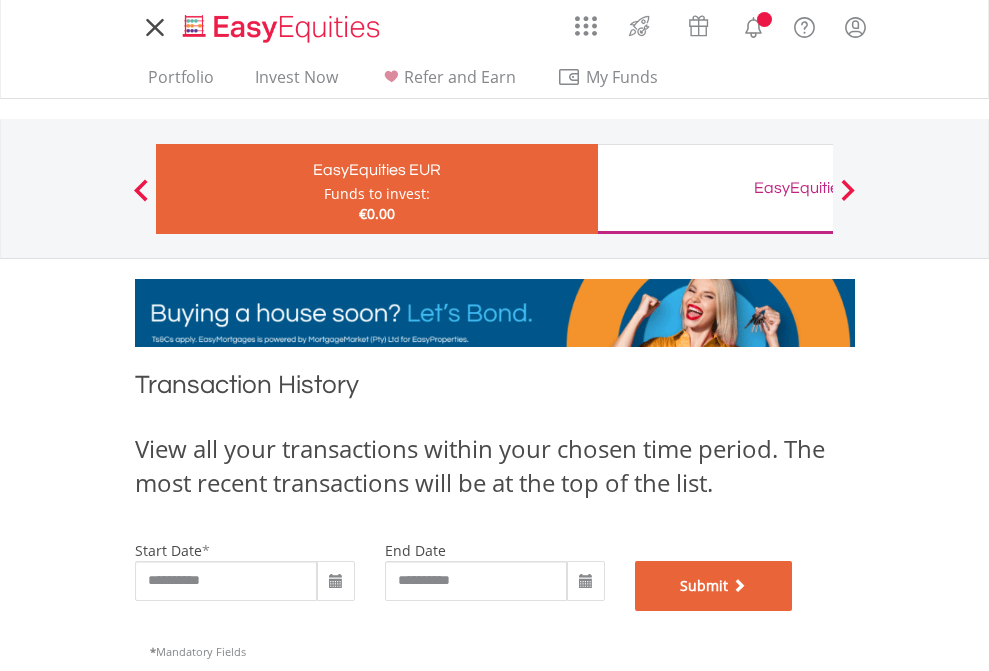 click on "Submit" at bounding box center [714, 586] 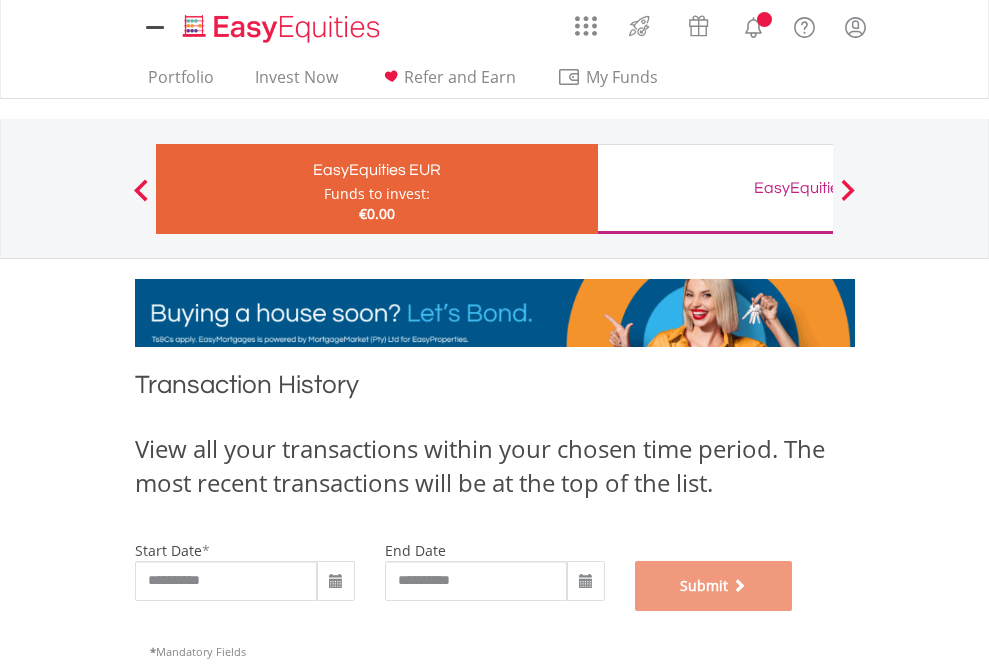 scroll, scrollTop: 811, scrollLeft: 0, axis: vertical 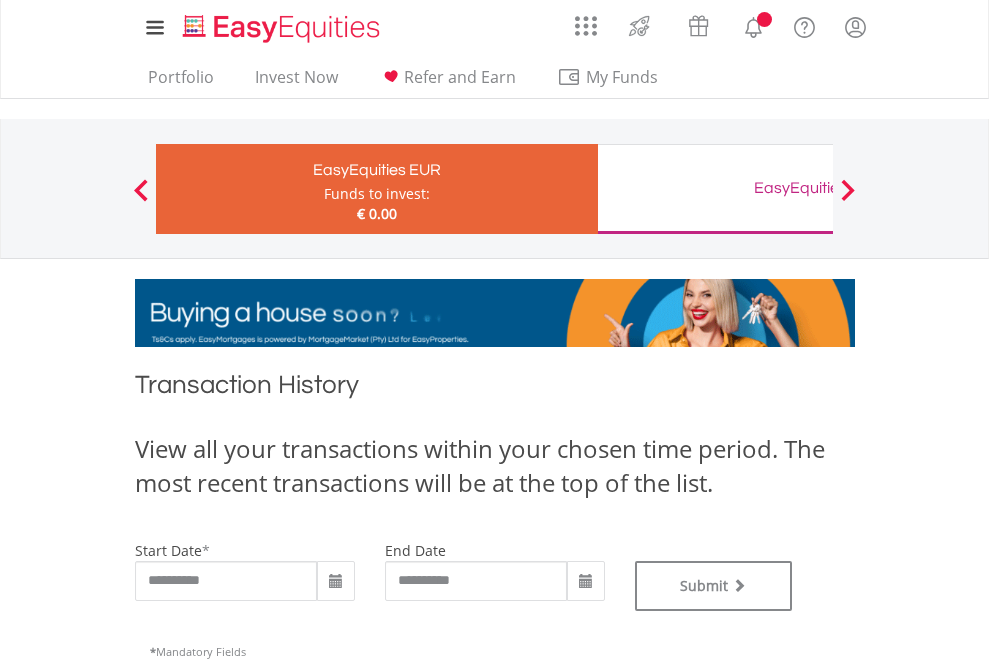 click on "EasyEquities GBP" at bounding box center (818, 188) 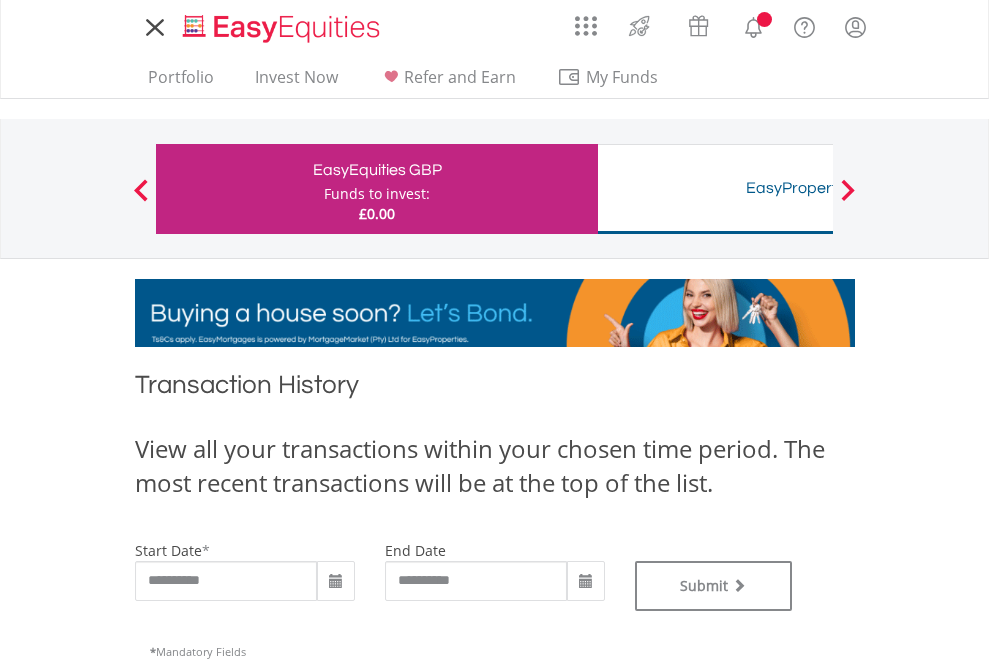scroll, scrollTop: 0, scrollLeft: 0, axis: both 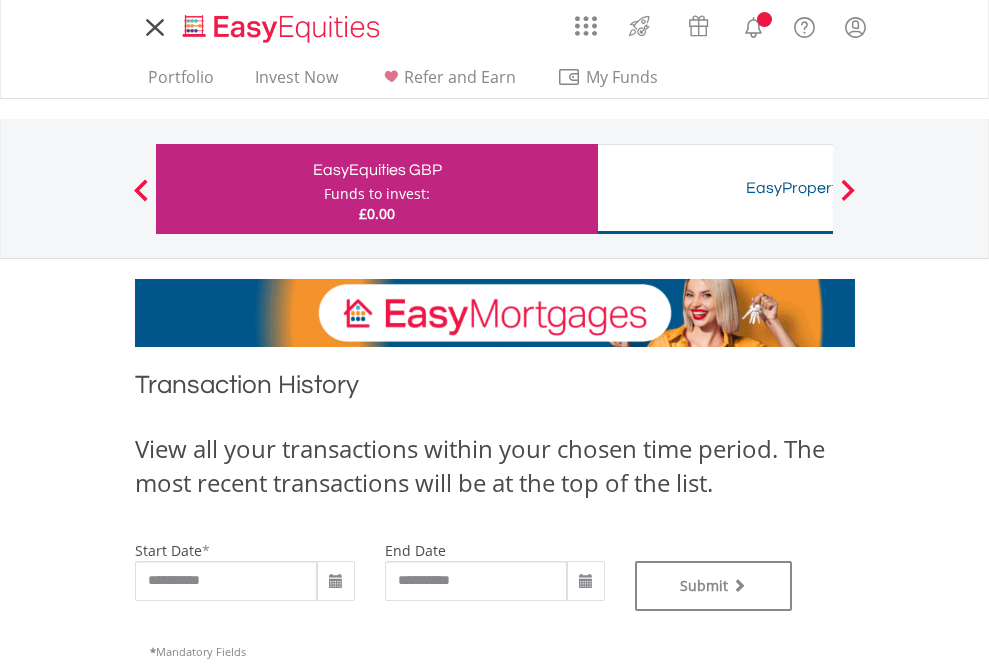 type on "**********" 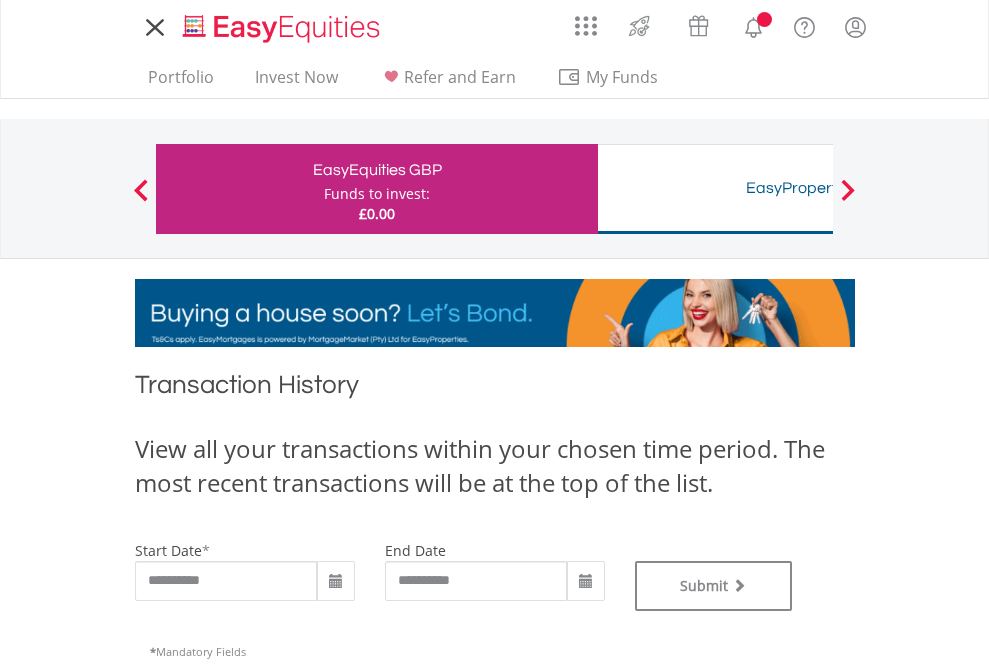 type on "**********" 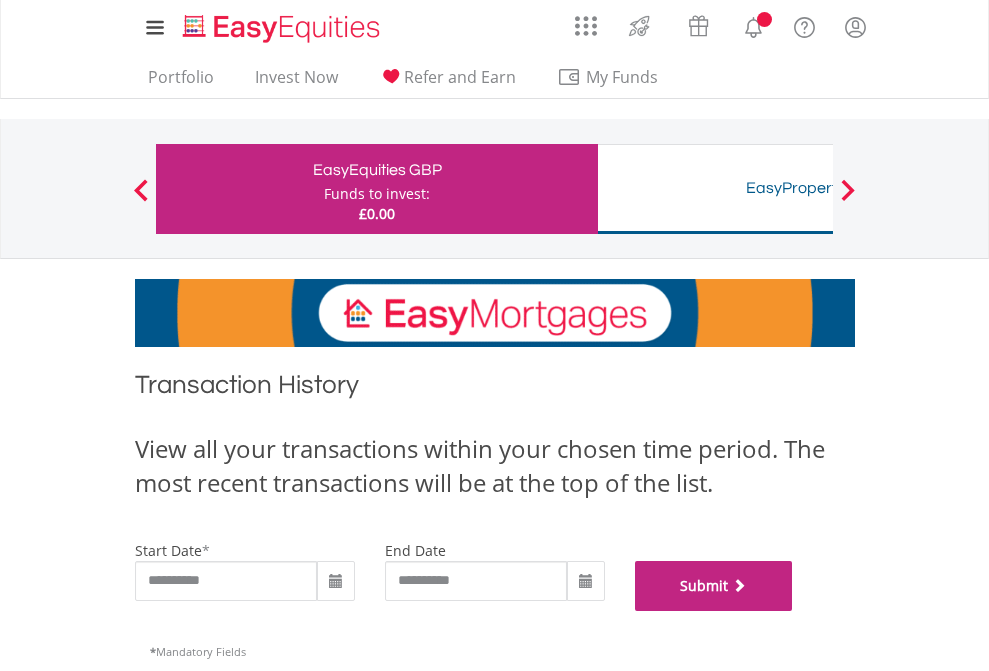 click on "Submit" at bounding box center (714, 586) 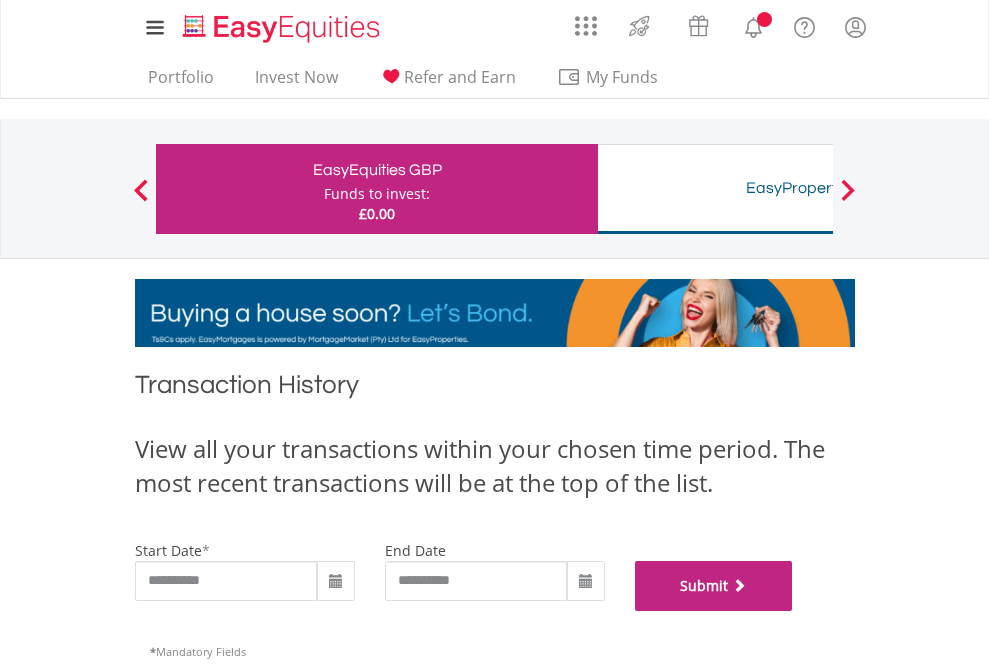 scroll, scrollTop: 811, scrollLeft: 0, axis: vertical 